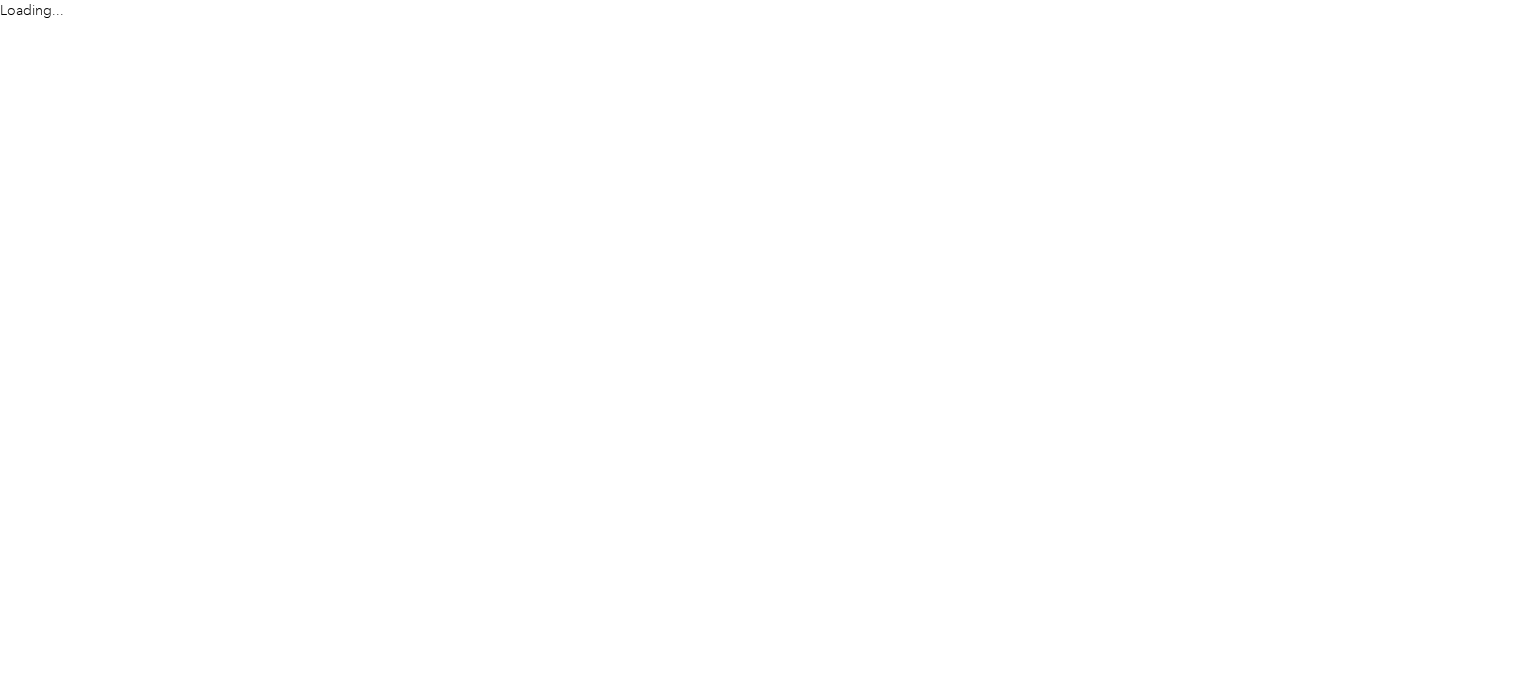 scroll, scrollTop: 0, scrollLeft: 0, axis: both 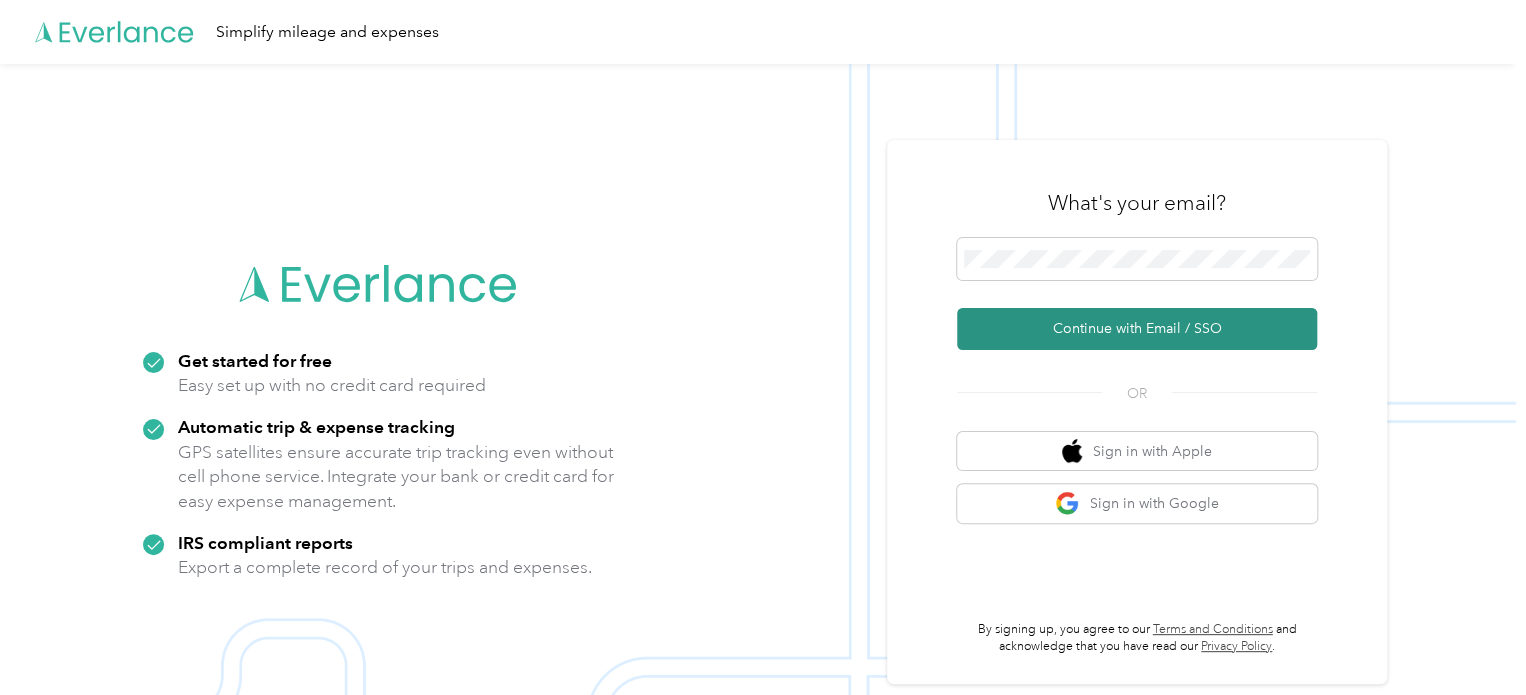 click on "Continue with Email / SSO" at bounding box center (1137, 329) 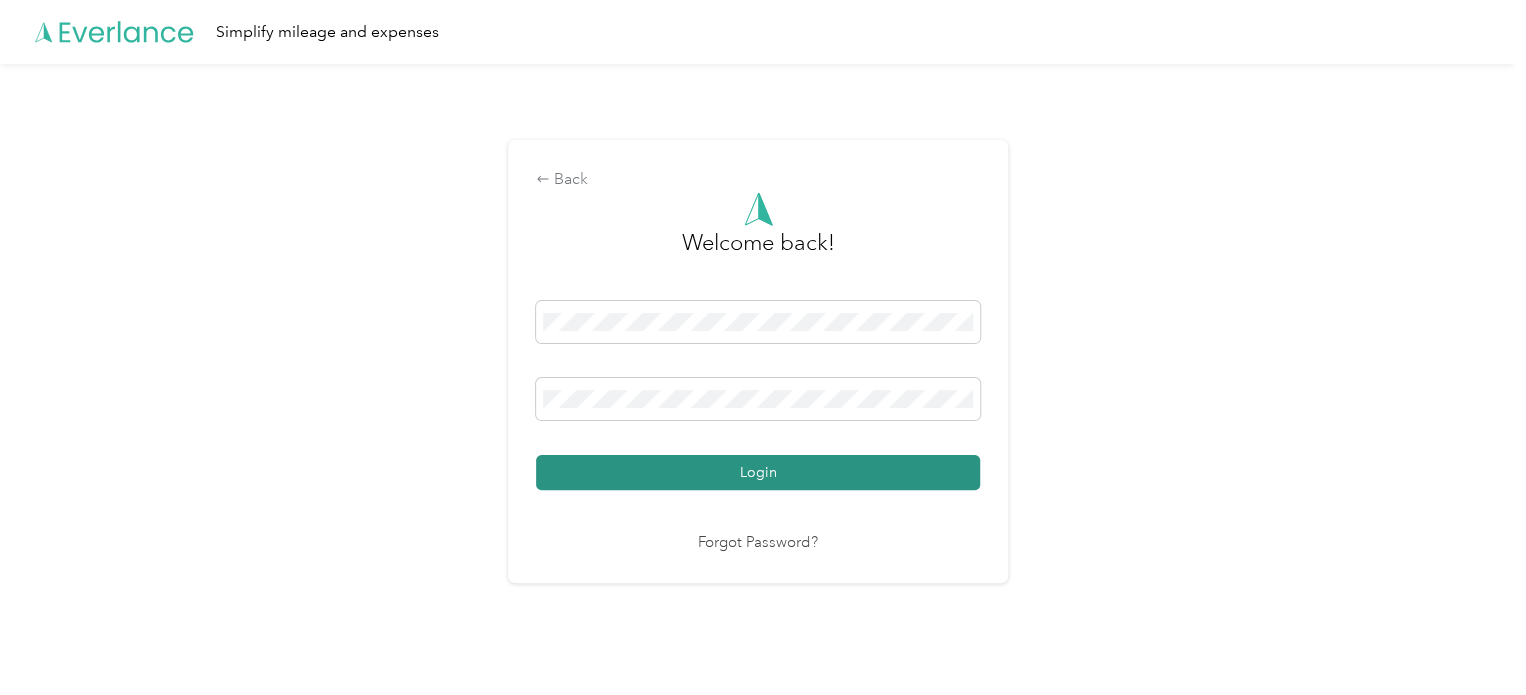 click on "Login" at bounding box center [758, 472] 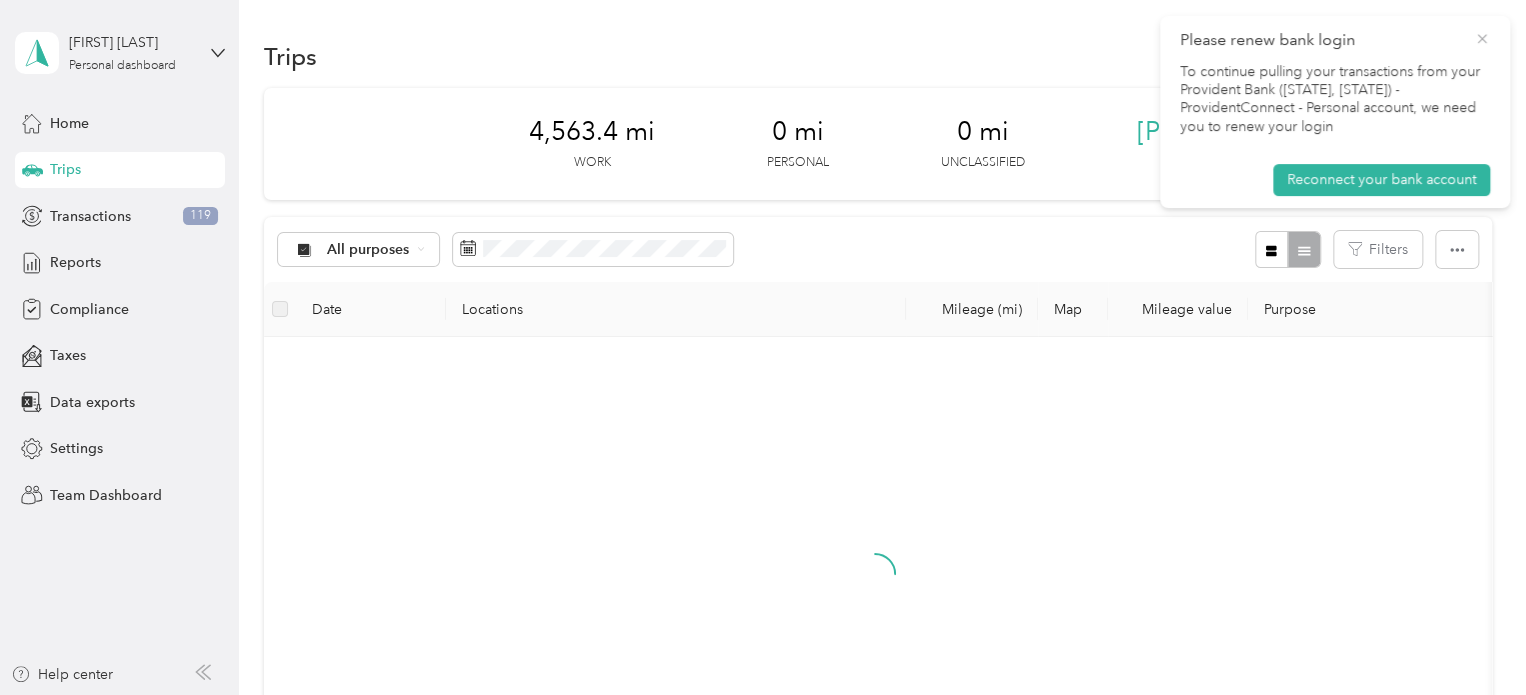 click 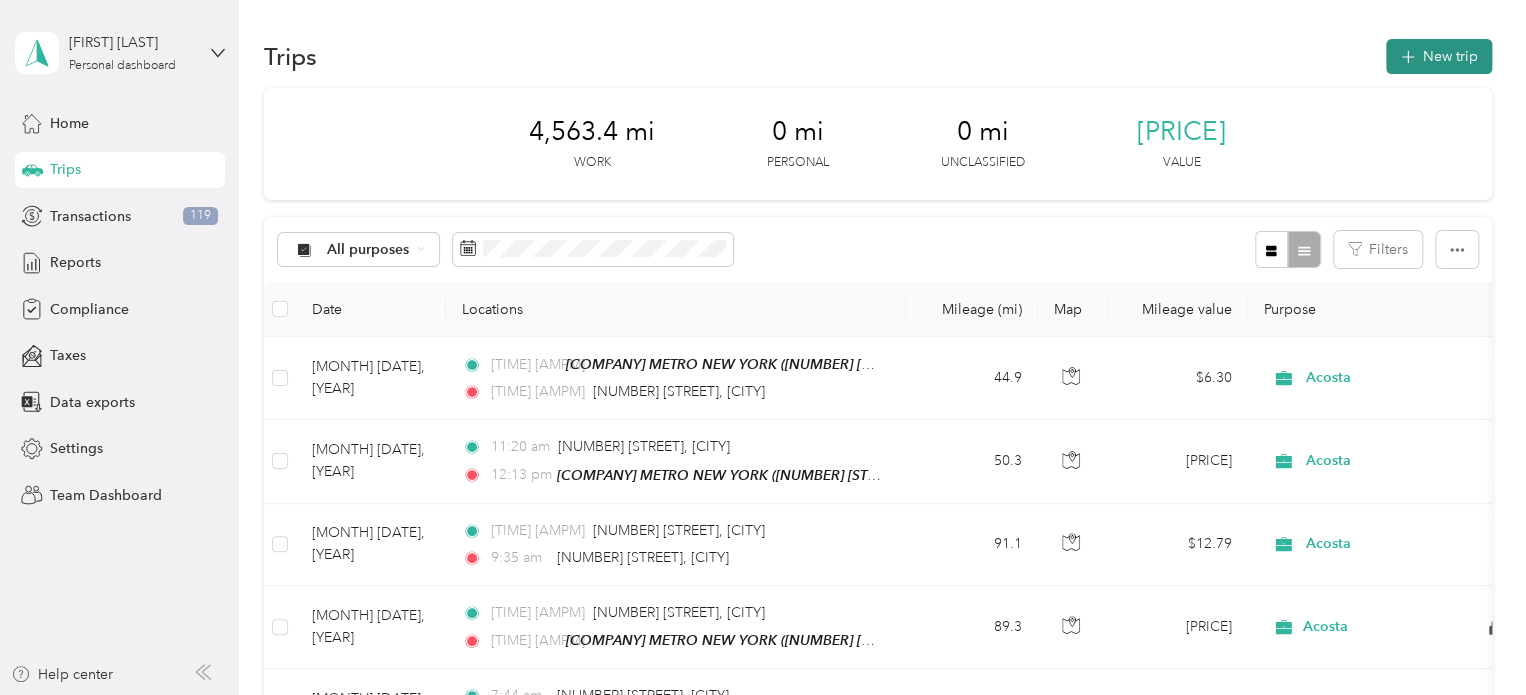 click at bounding box center (1408, 56) 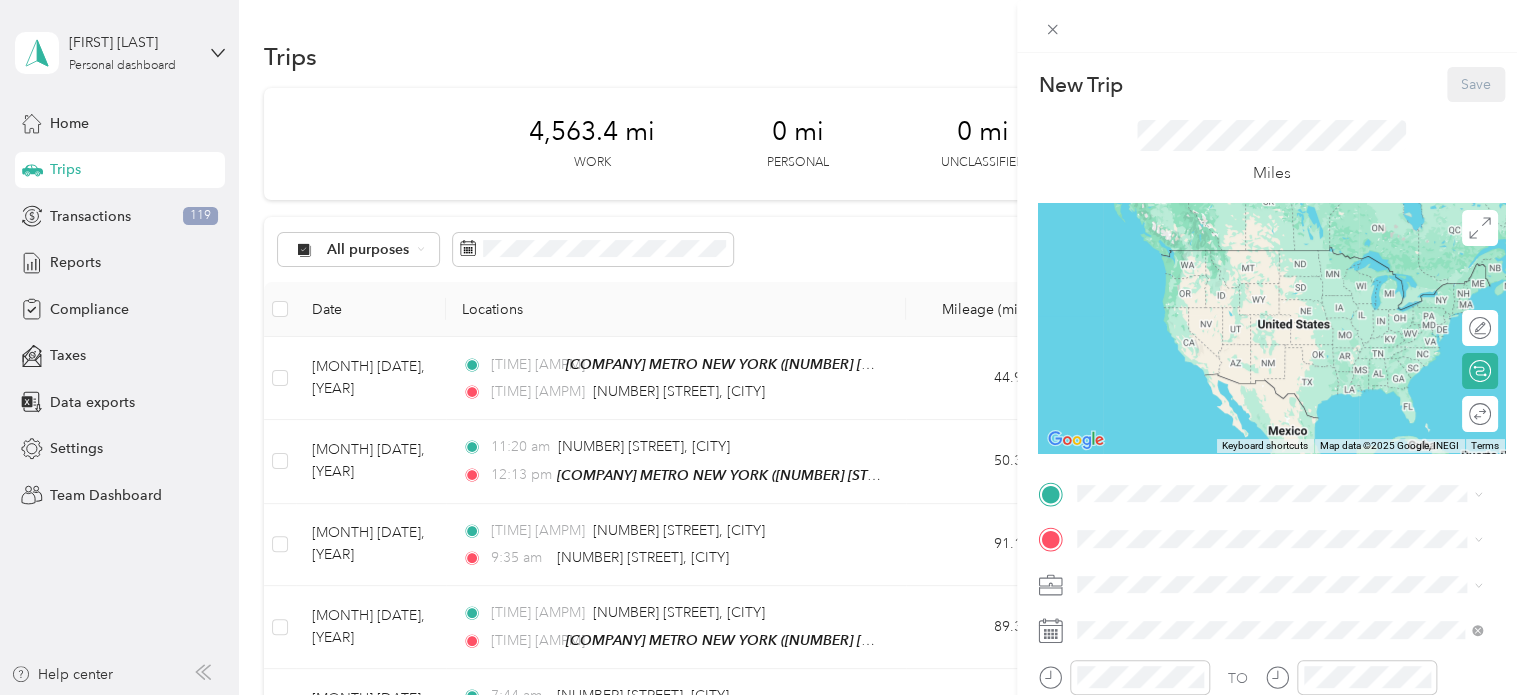 click on "Home [STREET_NAME], [POSTAL_CODE], [CITY], [STATE], [COUNTRY]" at bounding box center (1295, 275) 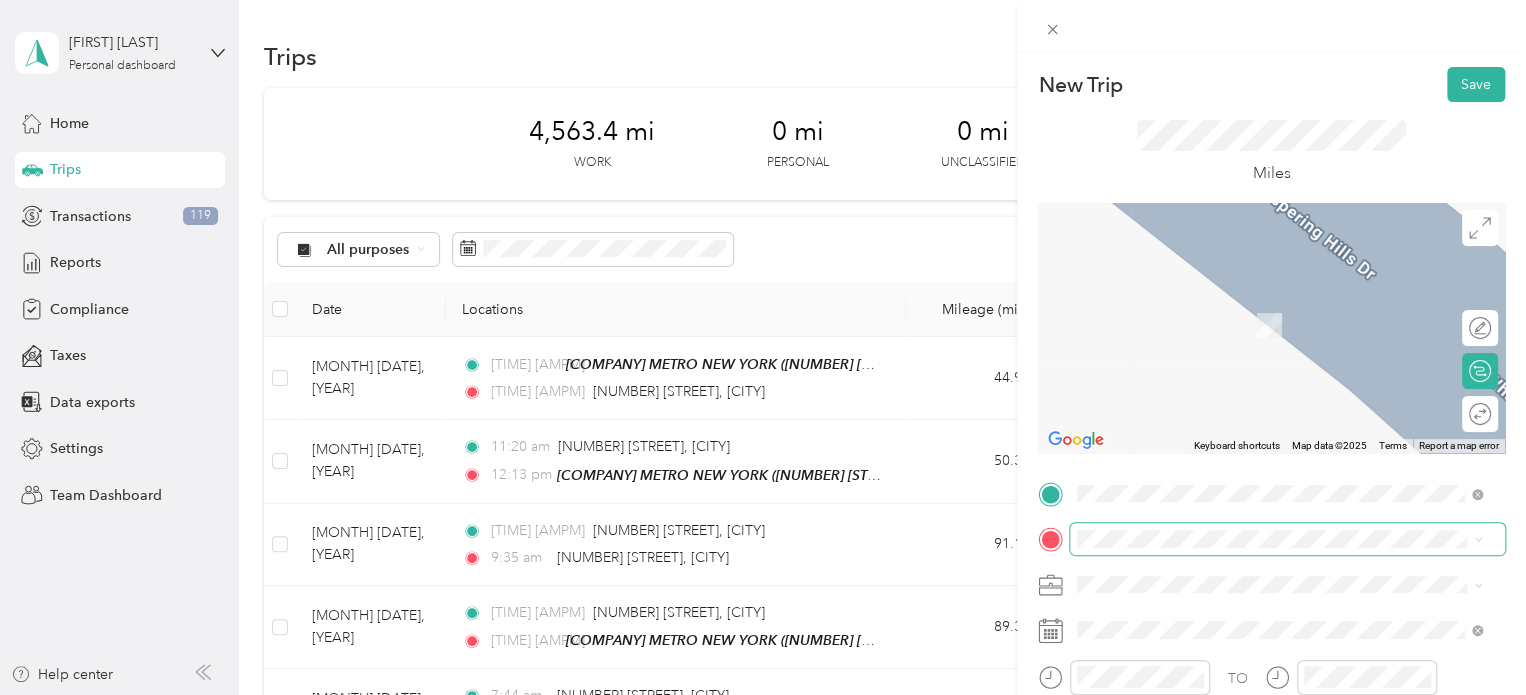 click at bounding box center (1287, 539) 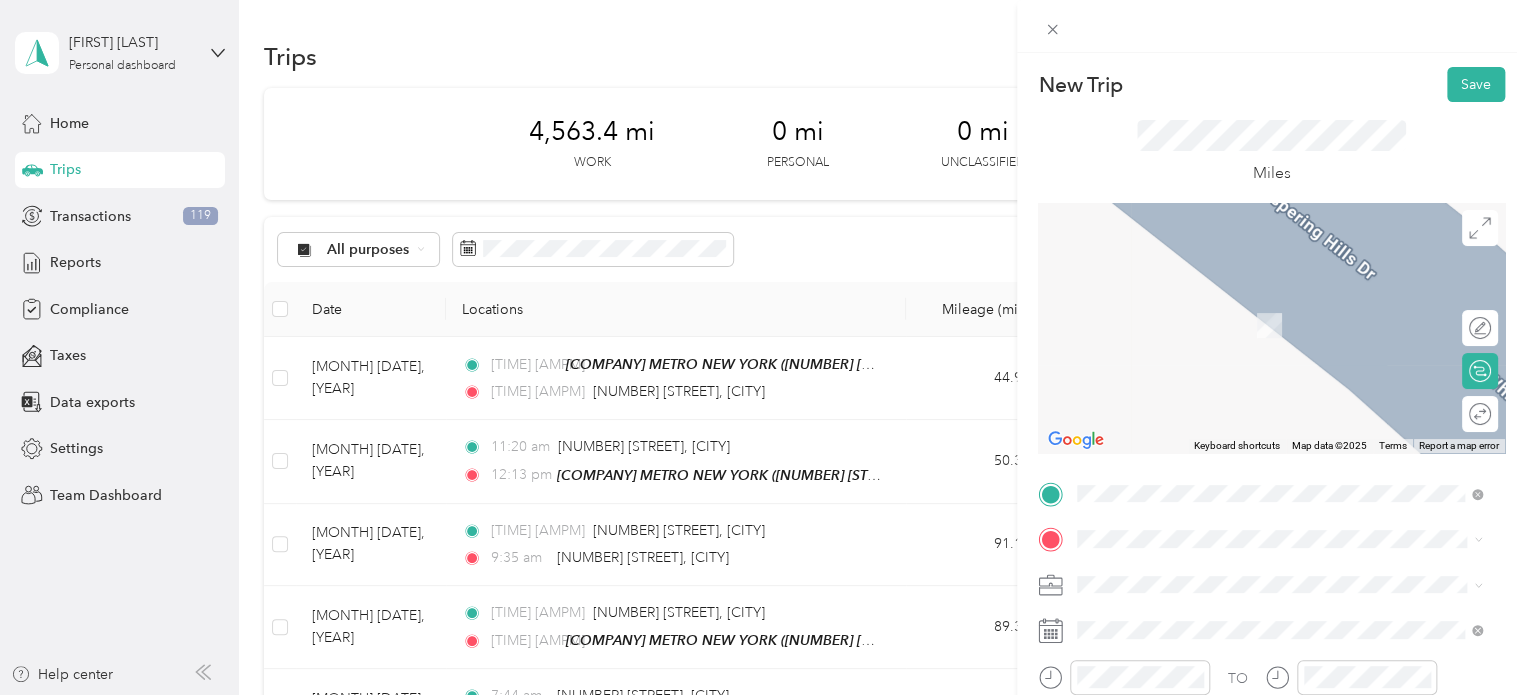 click on "[COMPANY] METRO NEW YORK" at bounding box center [1294, 306] 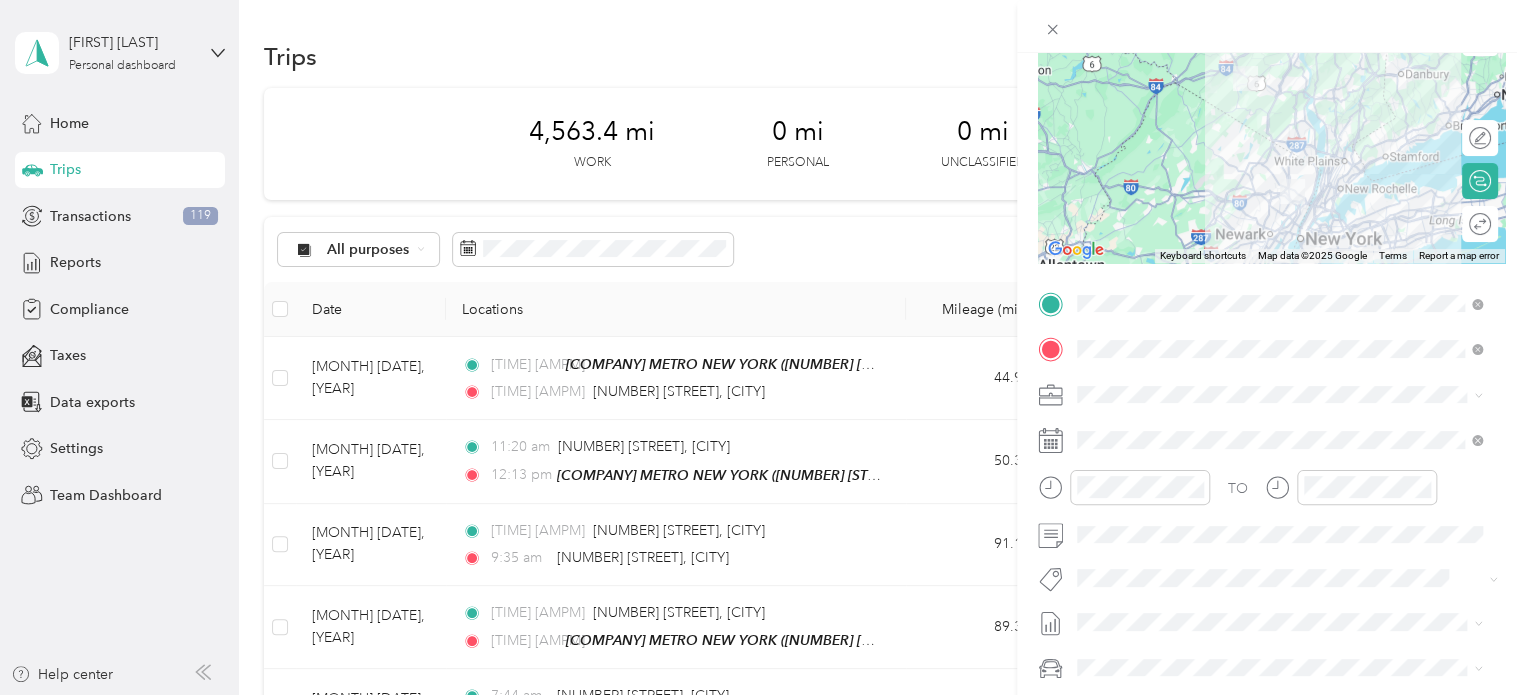 scroll, scrollTop: 200, scrollLeft: 0, axis: vertical 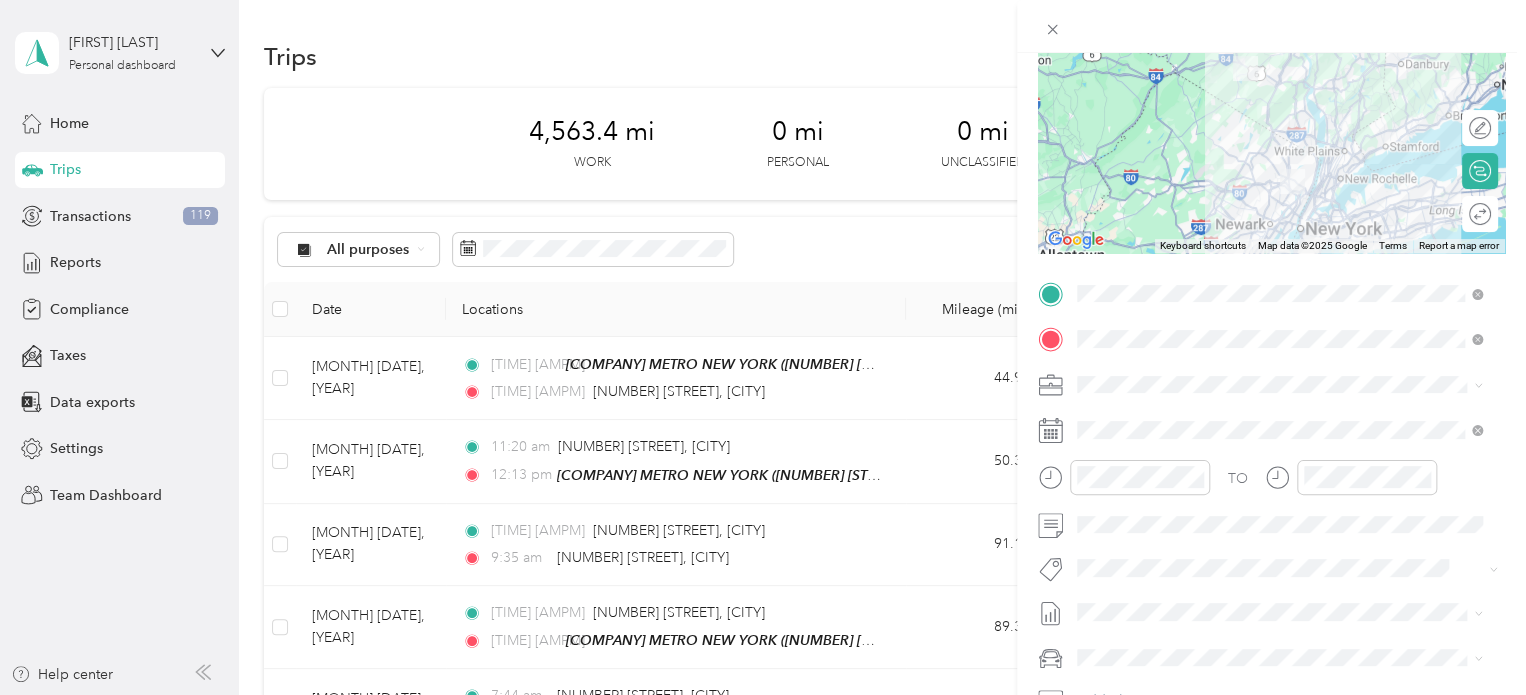 click 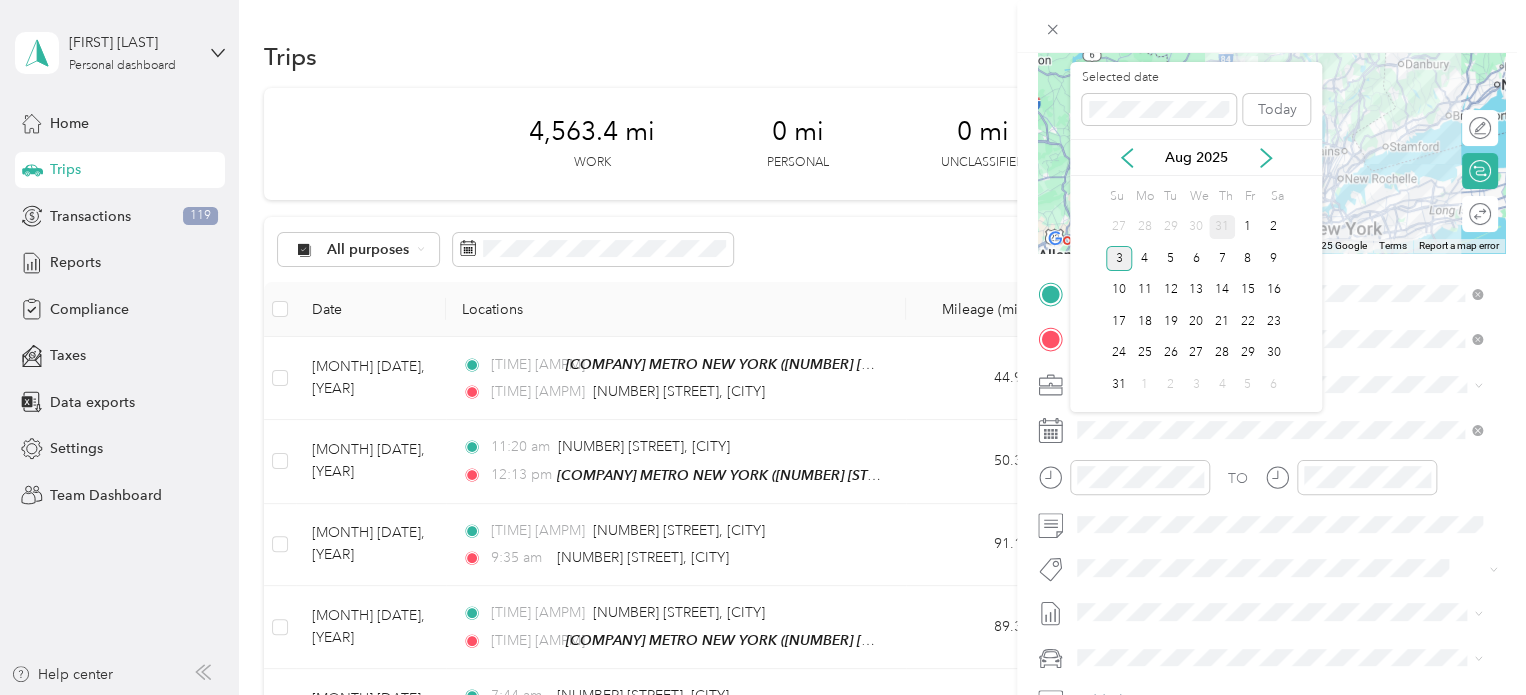click on "31" at bounding box center (1222, 227) 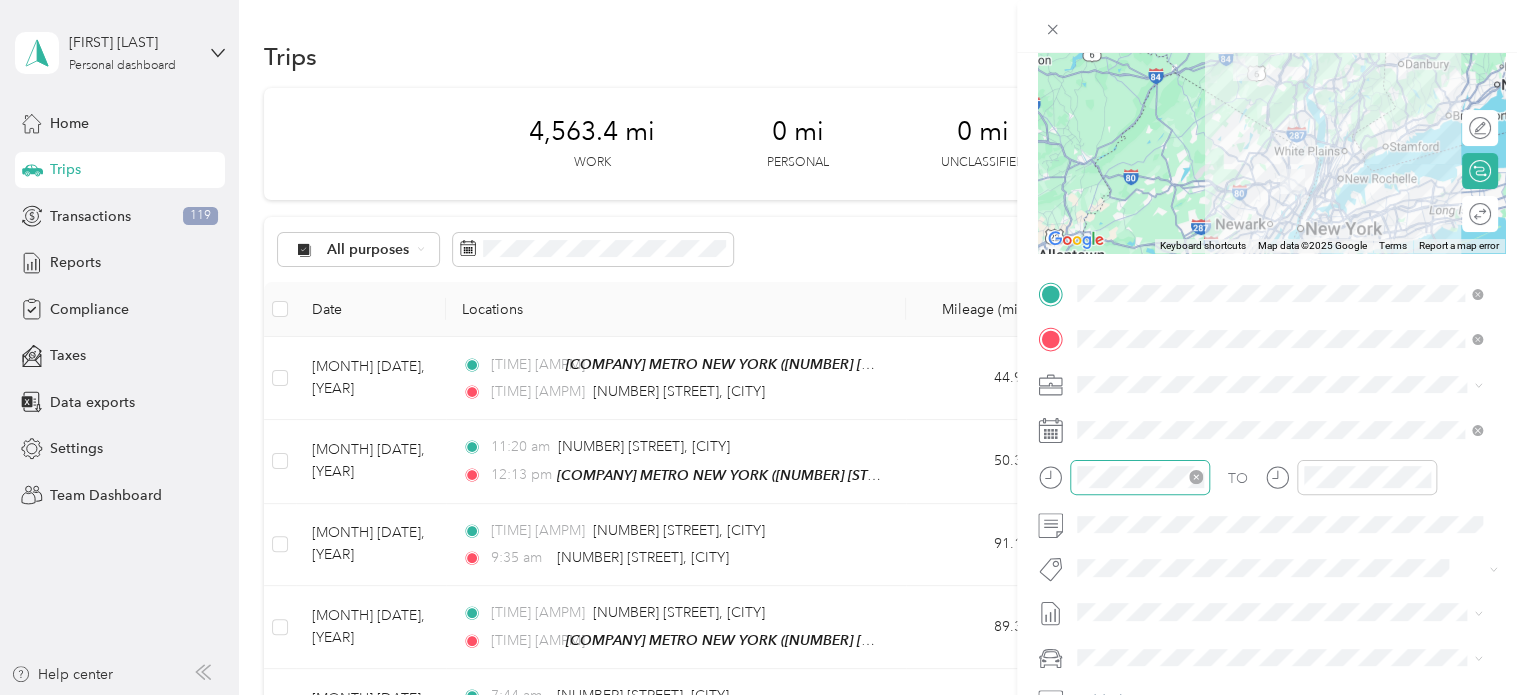 click 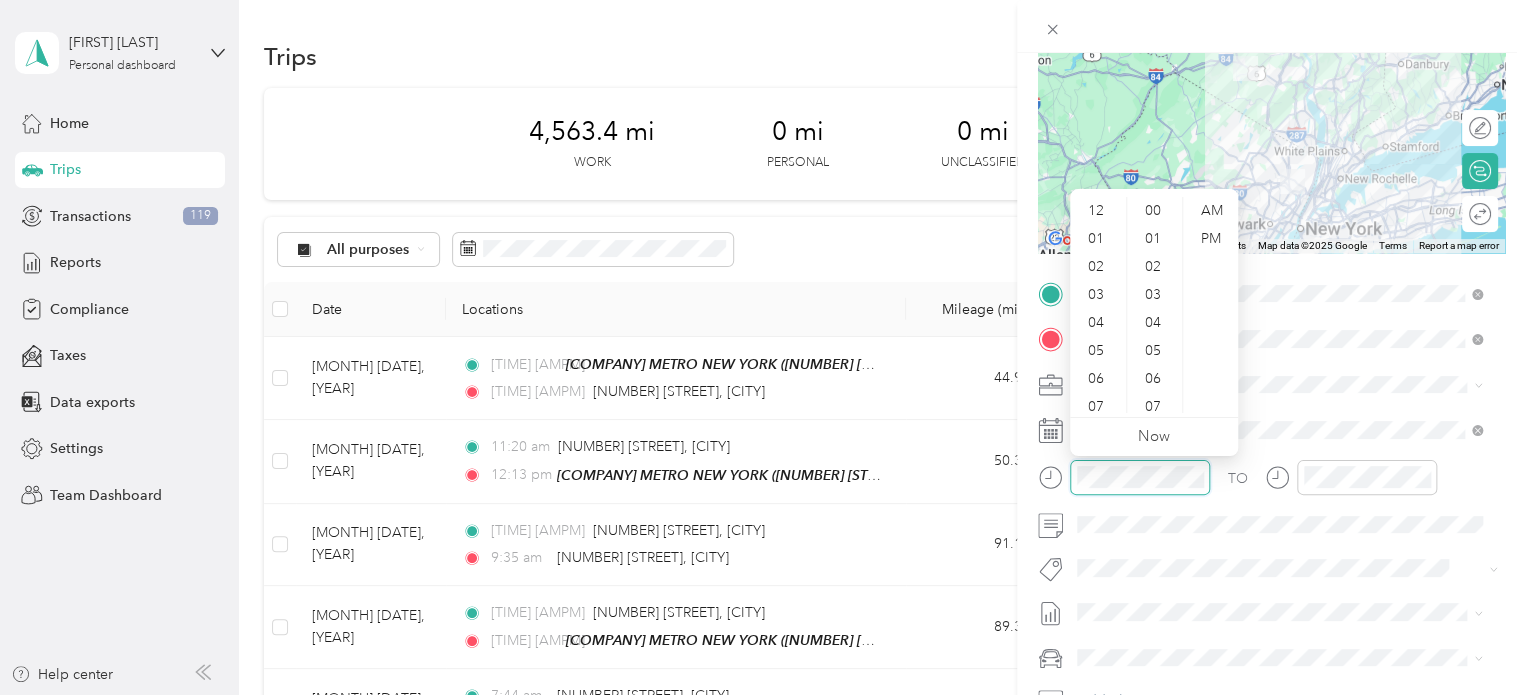 scroll, scrollTop: 560, scrollLeft: 0, axis: vertical 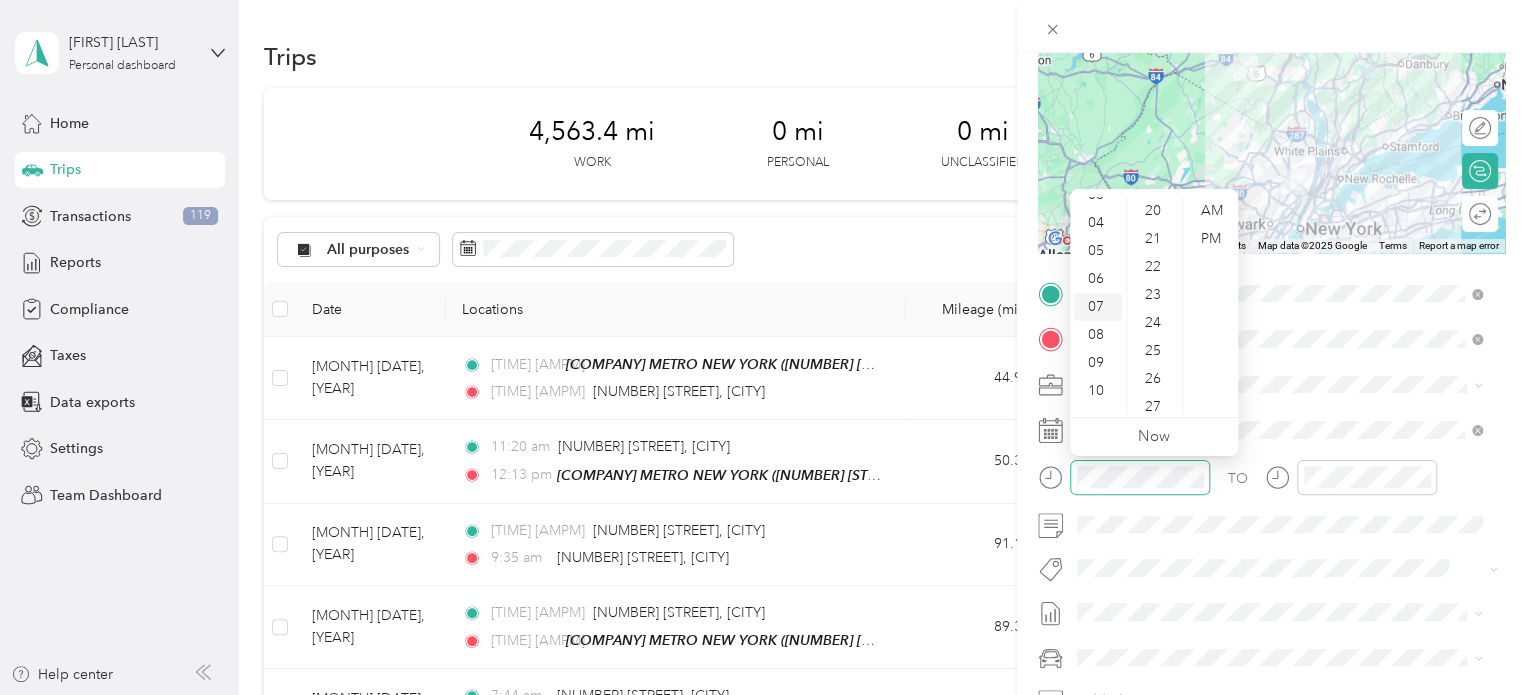 click on "07" at bounding box center (1098, 307) 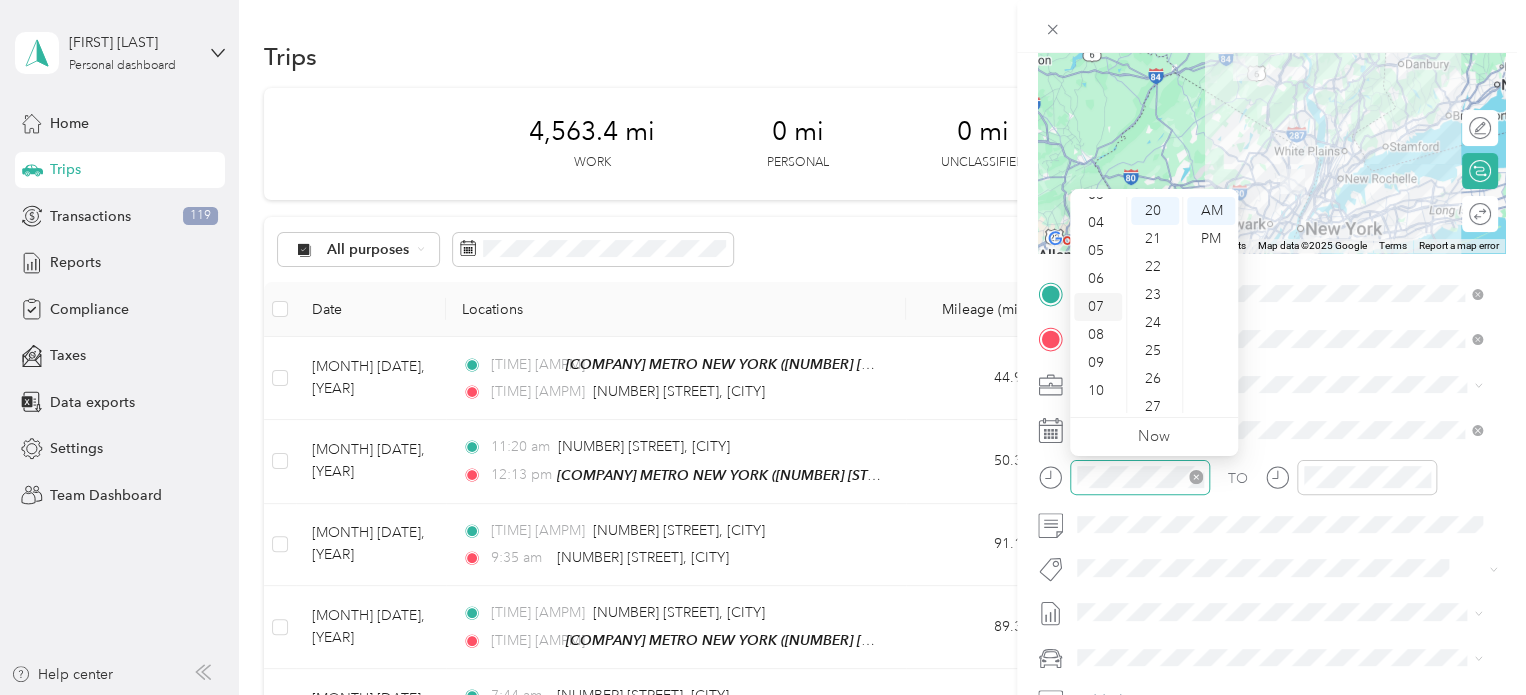 scroll, scrollTop: 120, scrollLeft: 0, axis: vertical 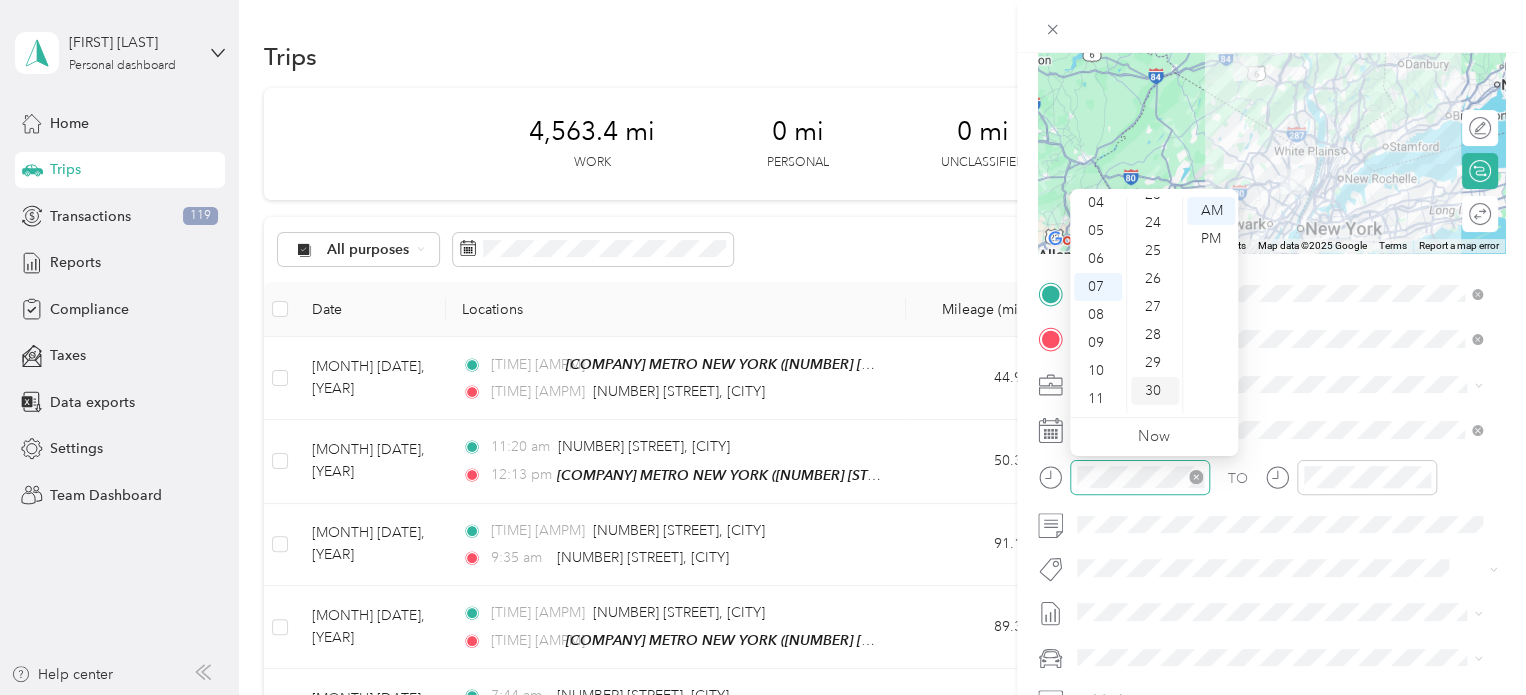 click on "30" at bounding box center (1155, 391) 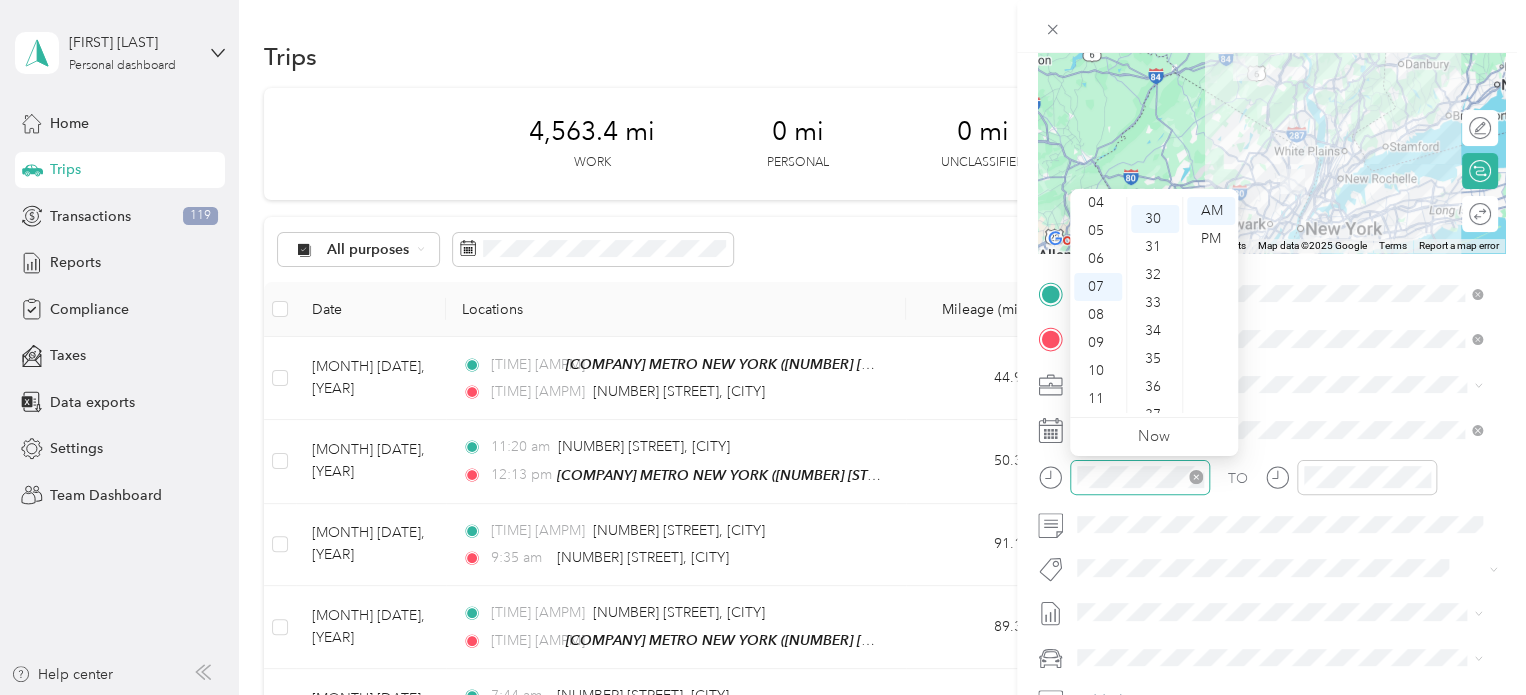 scroll, scrollTop: 840, scrollLeft: 0, axis: vertical 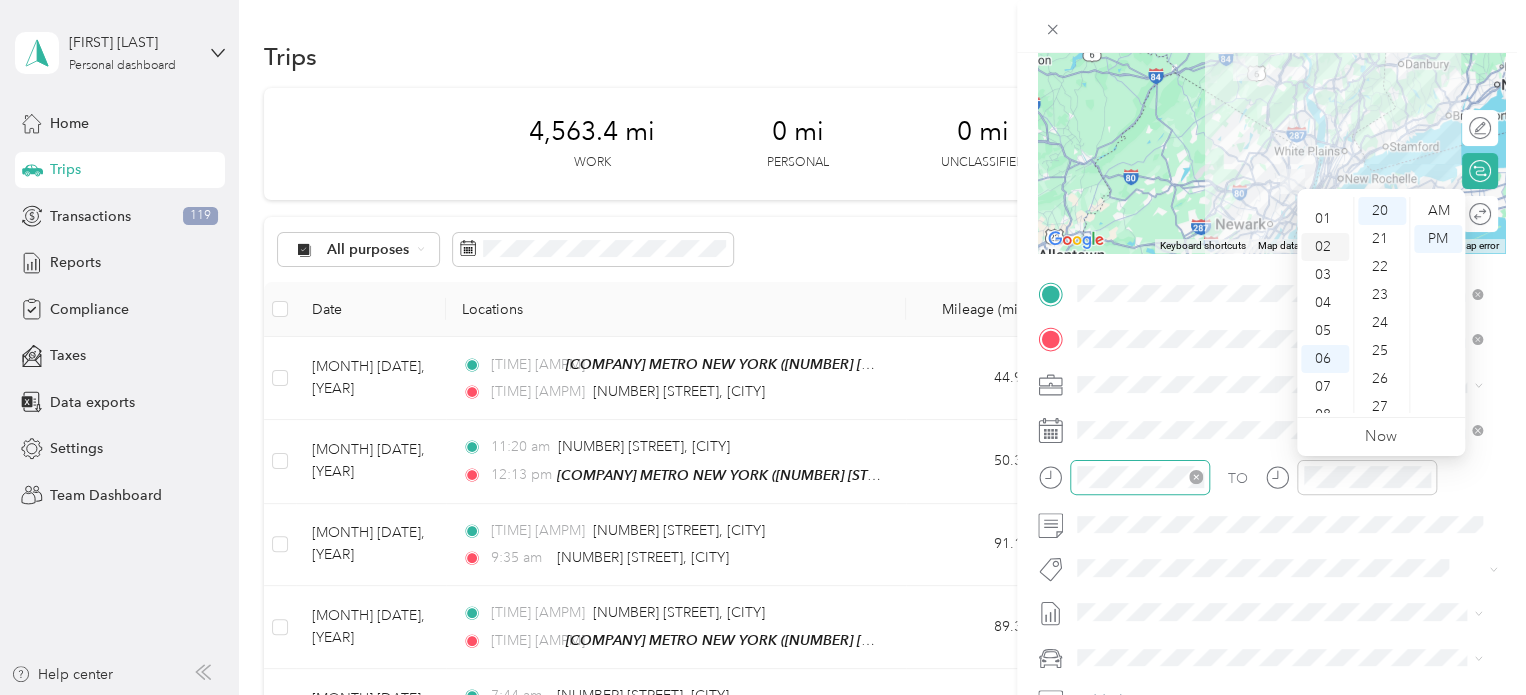 click on "02" at bounding box center [1325, 247] 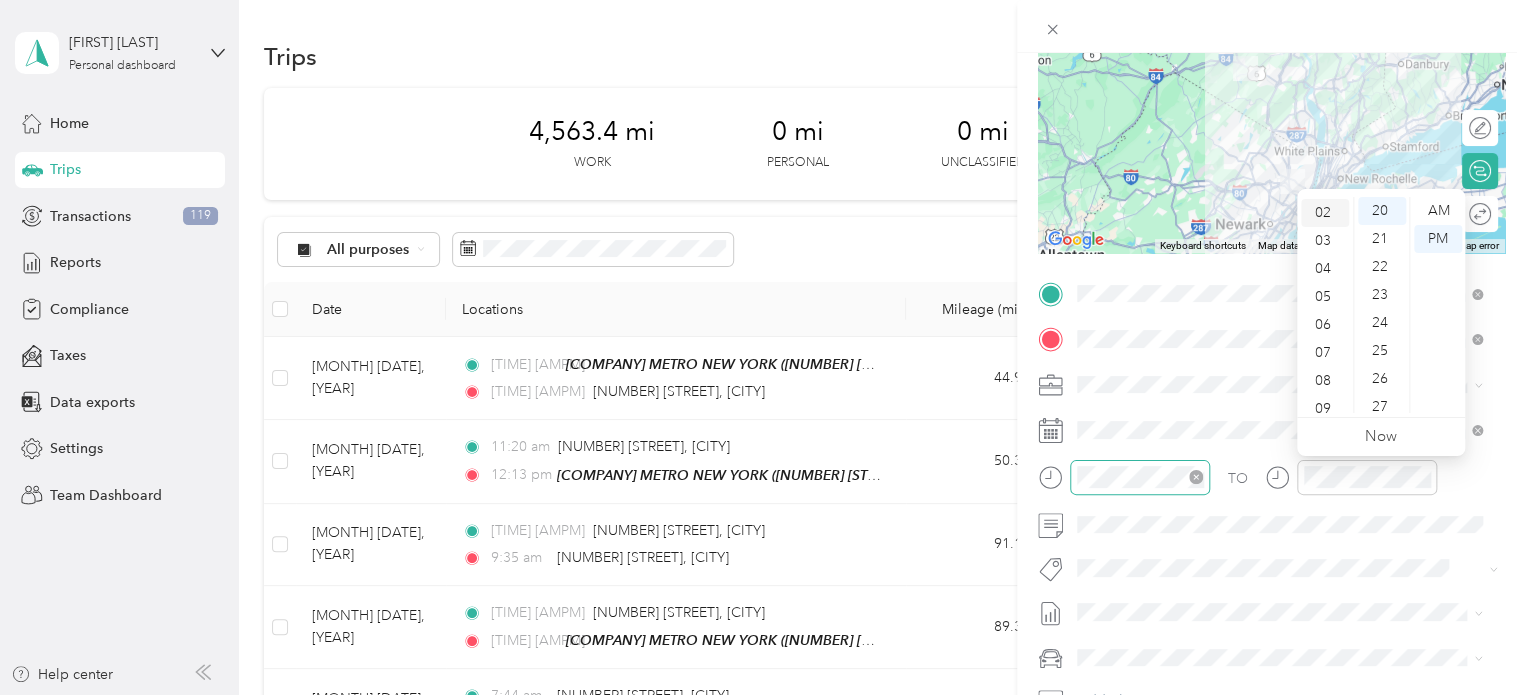 scroll, scrollTop: 56, scrollLeft: 0, axis: vertical 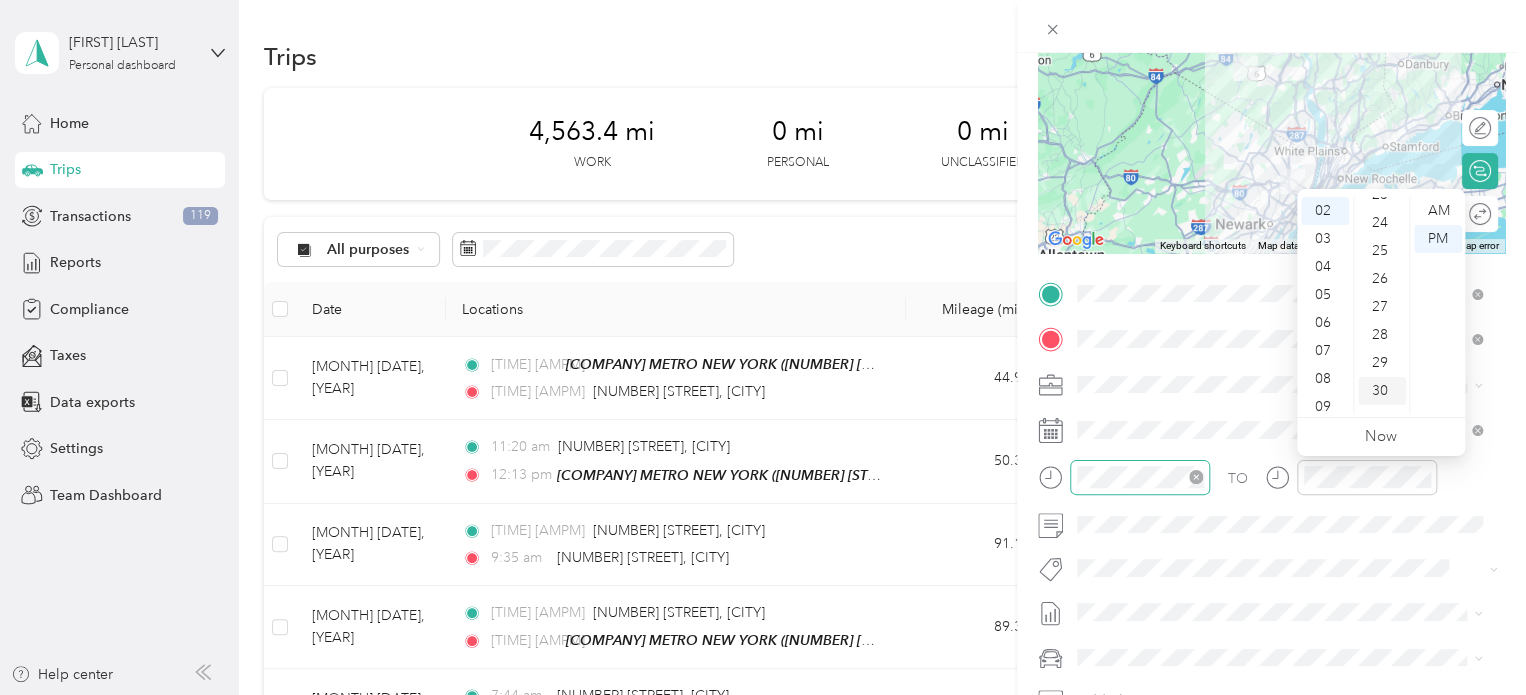 click on "30" at bounding box center (1382, 391) 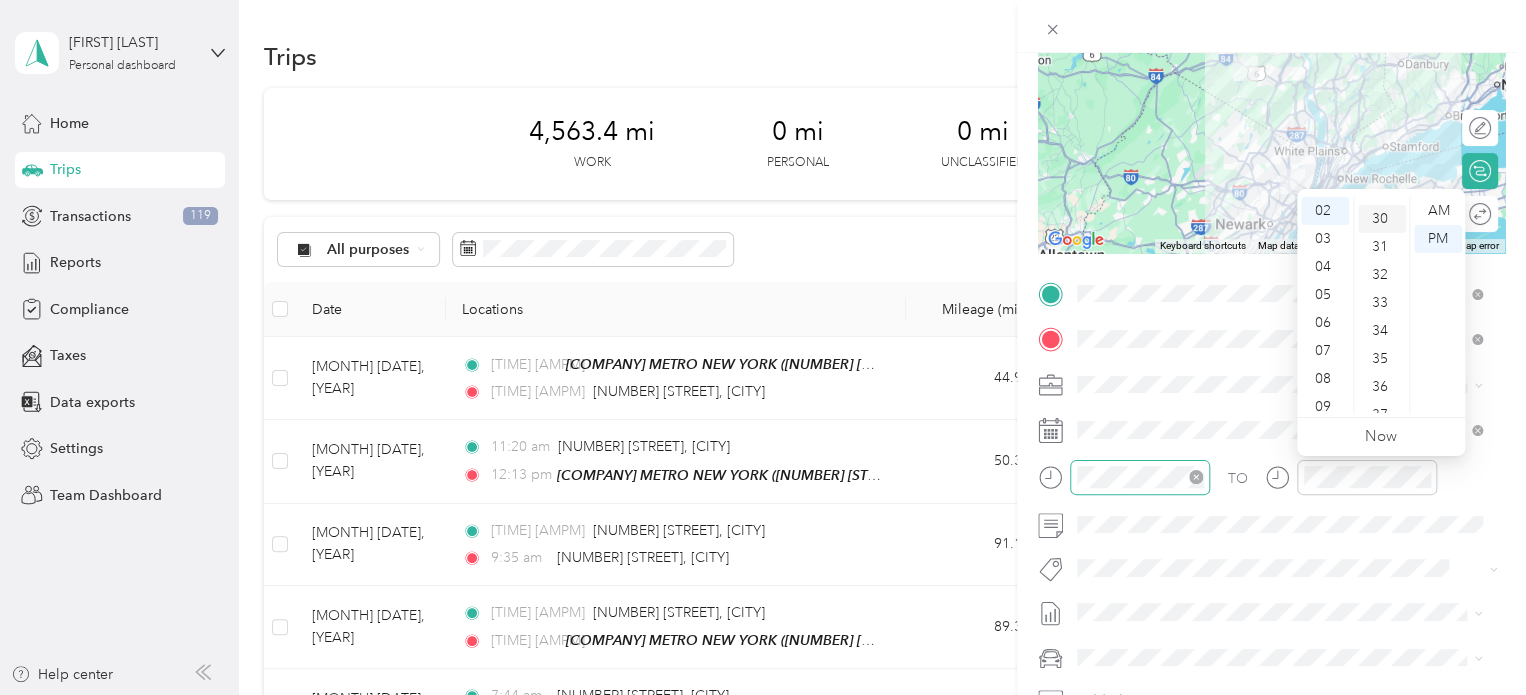 scroll, scrollTop: 840, scrollLeft: 0, axis: vertical 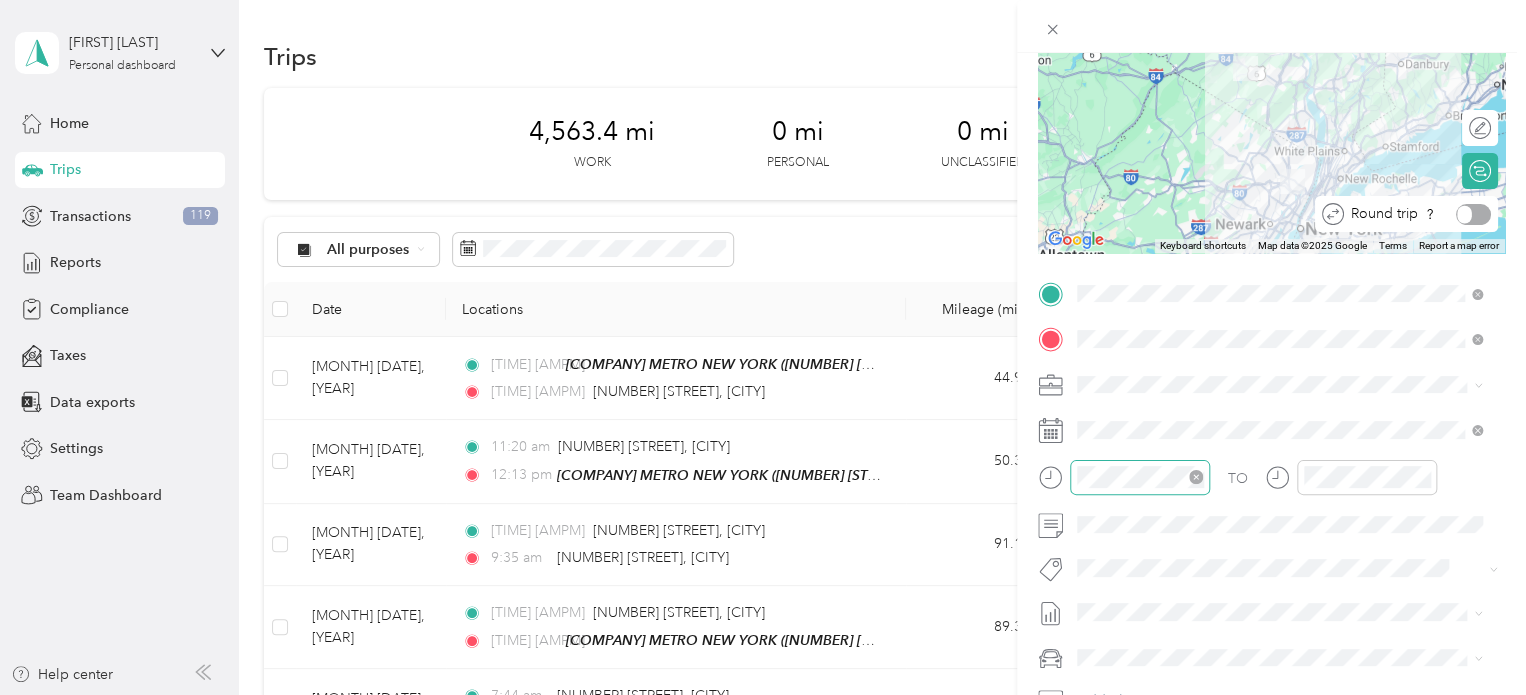 click at bounding box center [1473, 214] 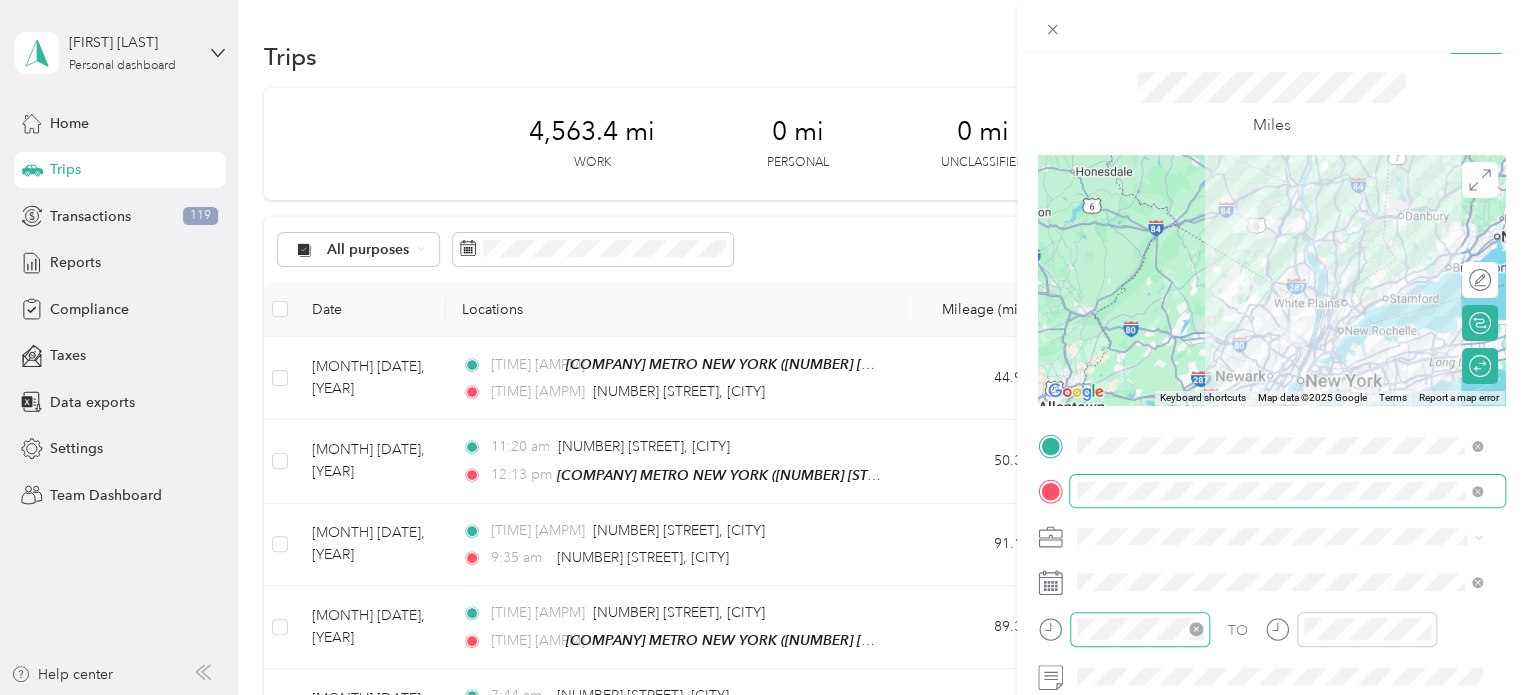 scroll, scrollTop: 0, scrollLeft: 0, axis: both 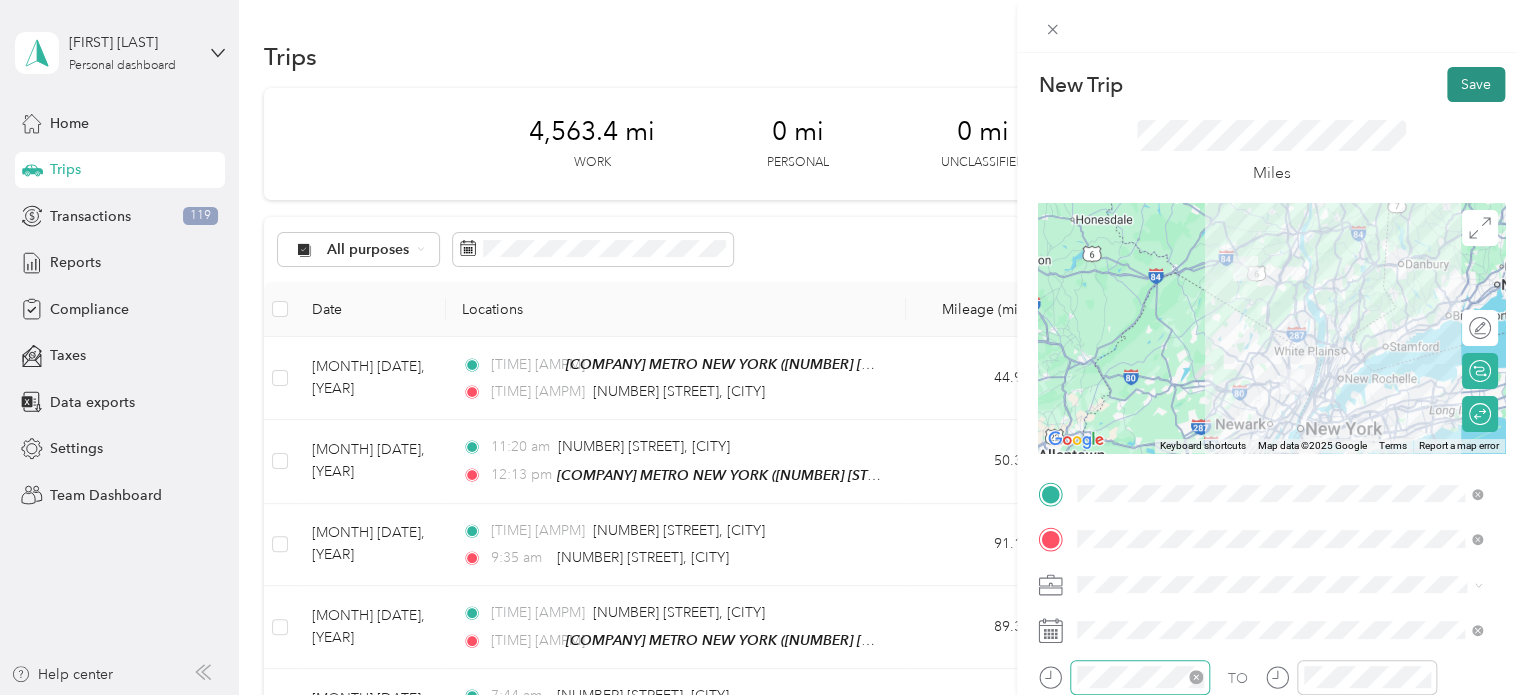 click on "Save" at bounding box center (1476, 84) 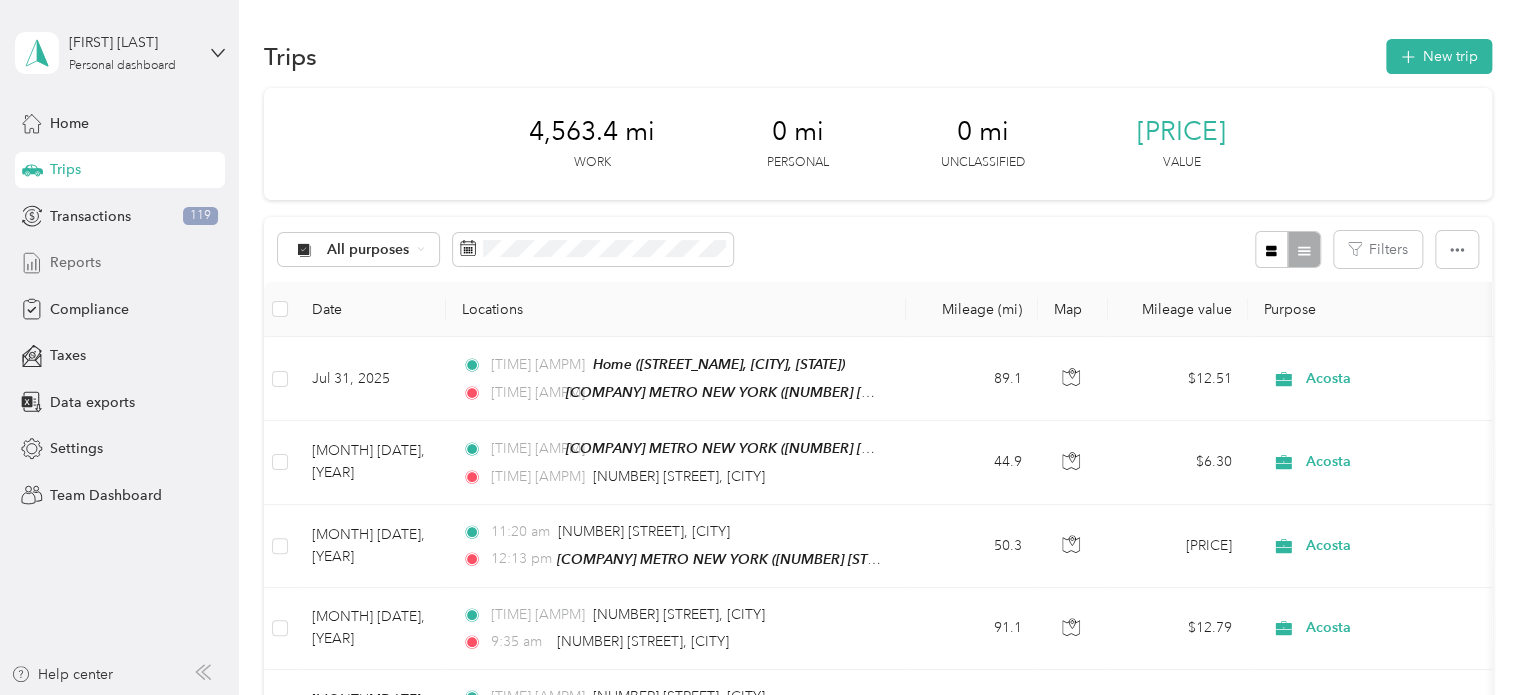 click on "Reports" at bounding box center [75, 262] 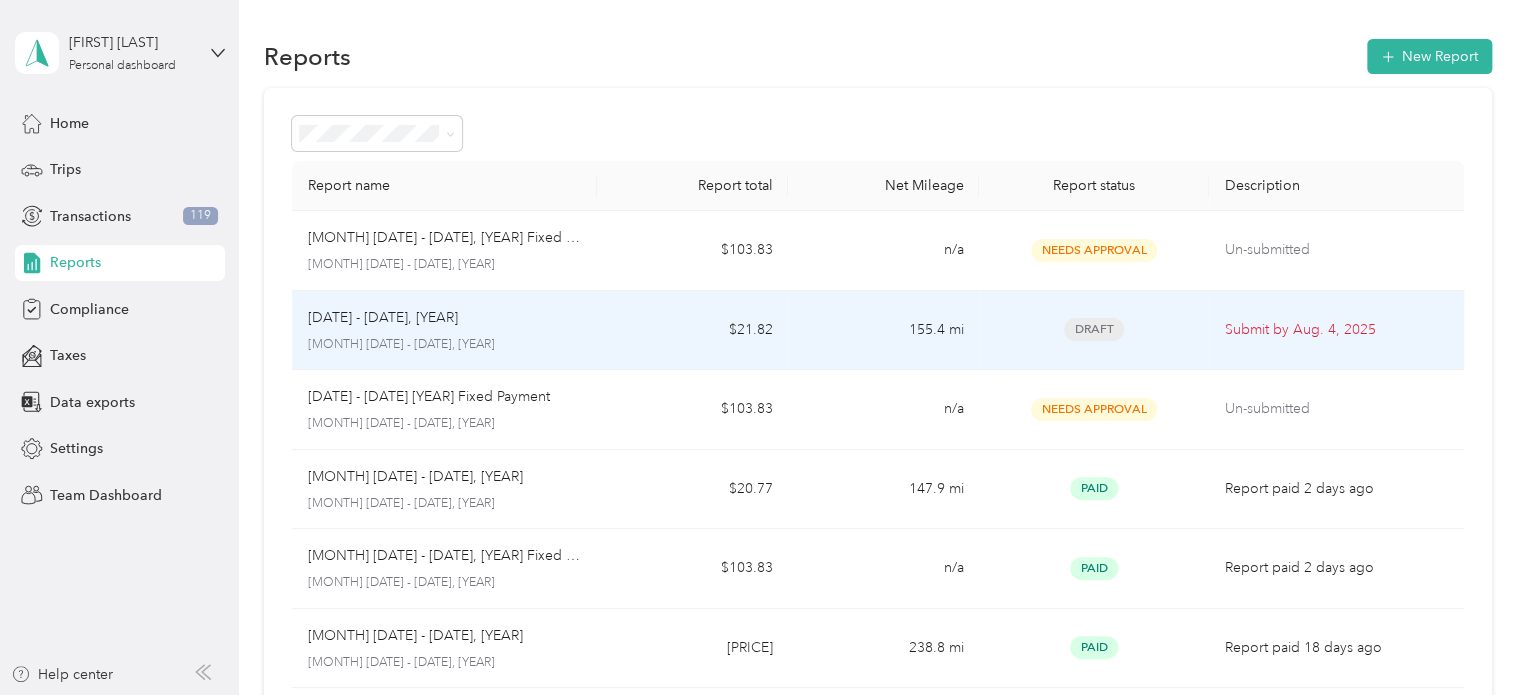 click on "[DATE] - [DATE], [YEAR]" at bounding box center [383, 318] 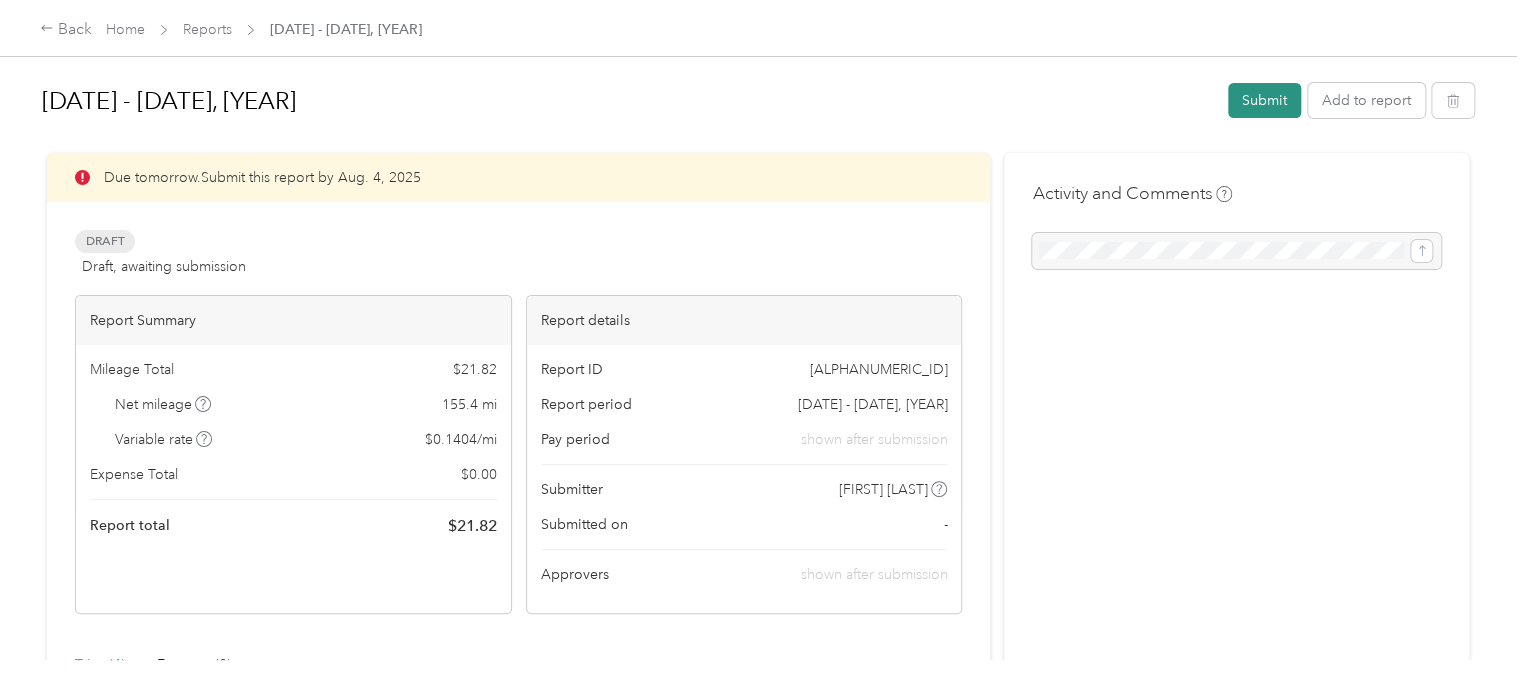 click on "Submit" at bounding box center [1264, 100] 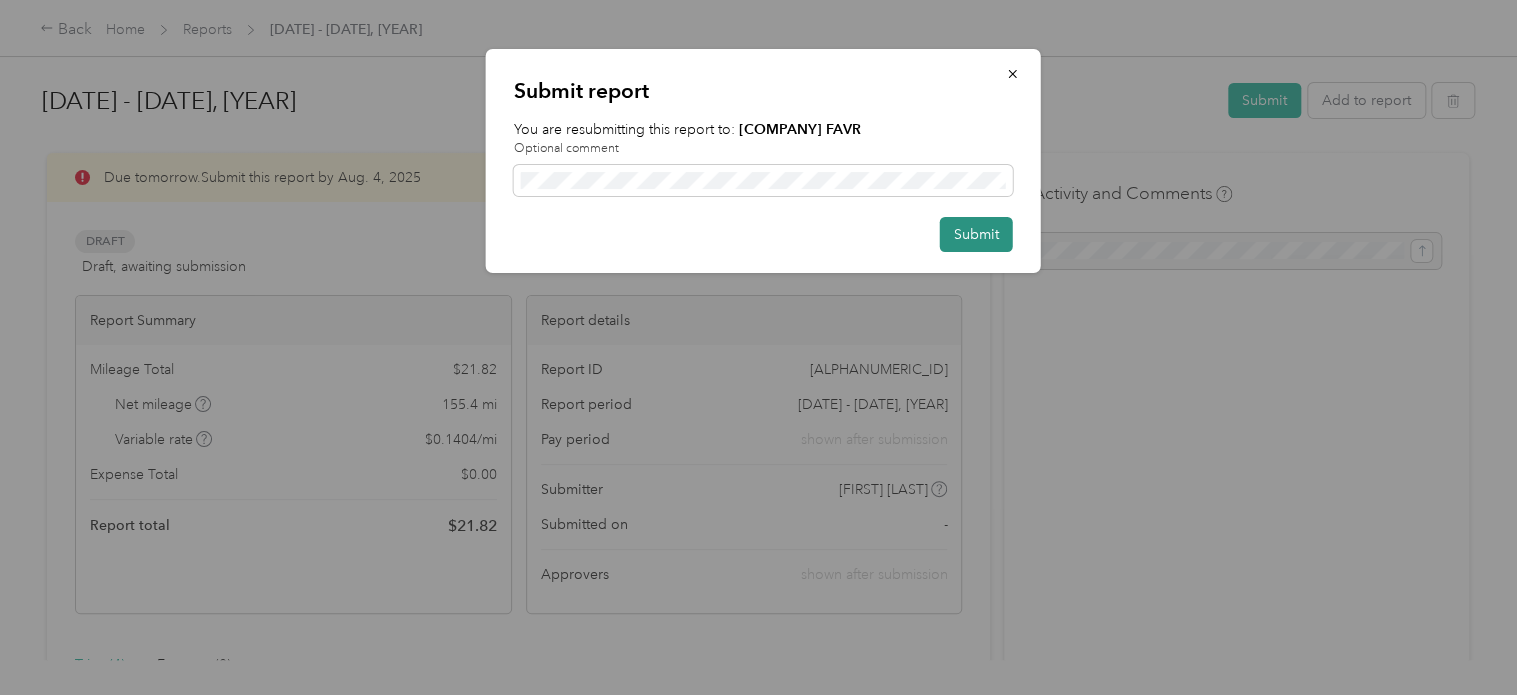 click on "Submit" at bounding box center (976, 234) 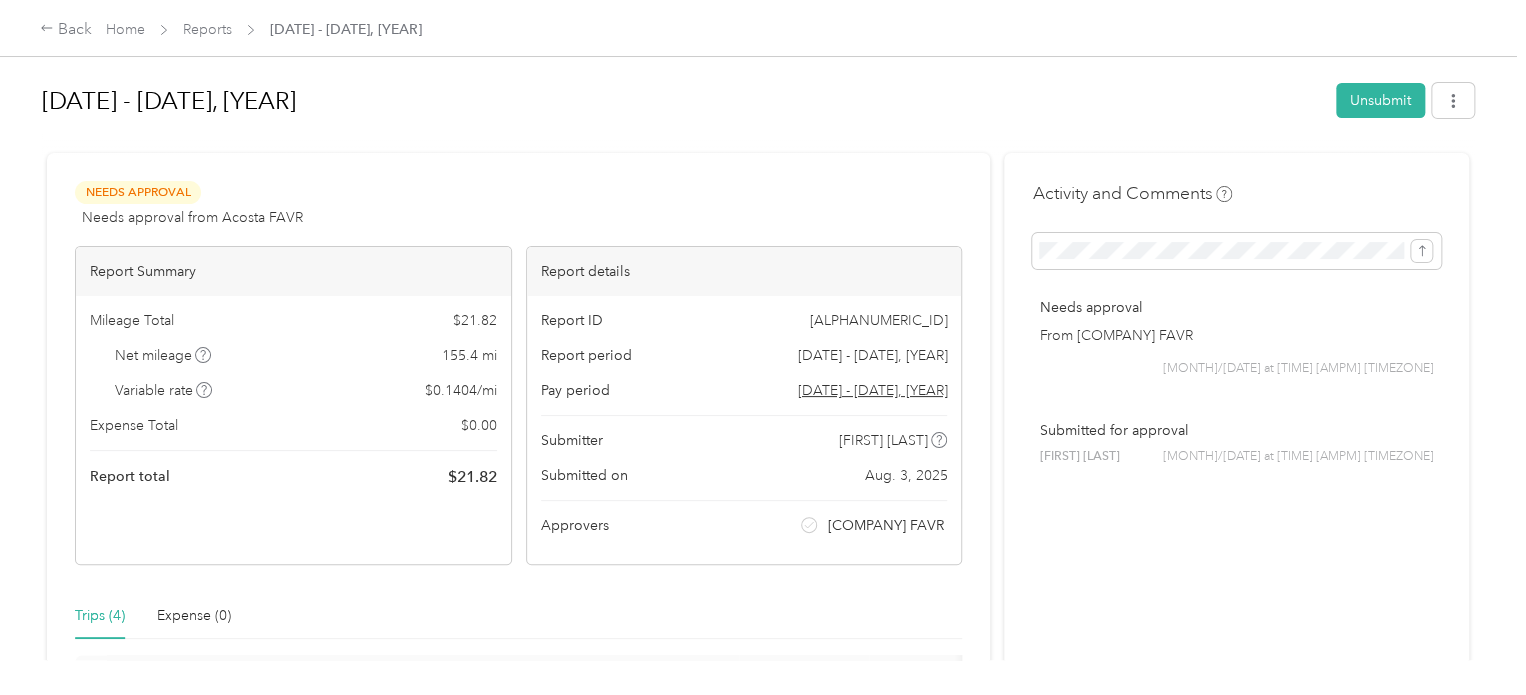 click on "Reports" at bounding box center (207, 29) 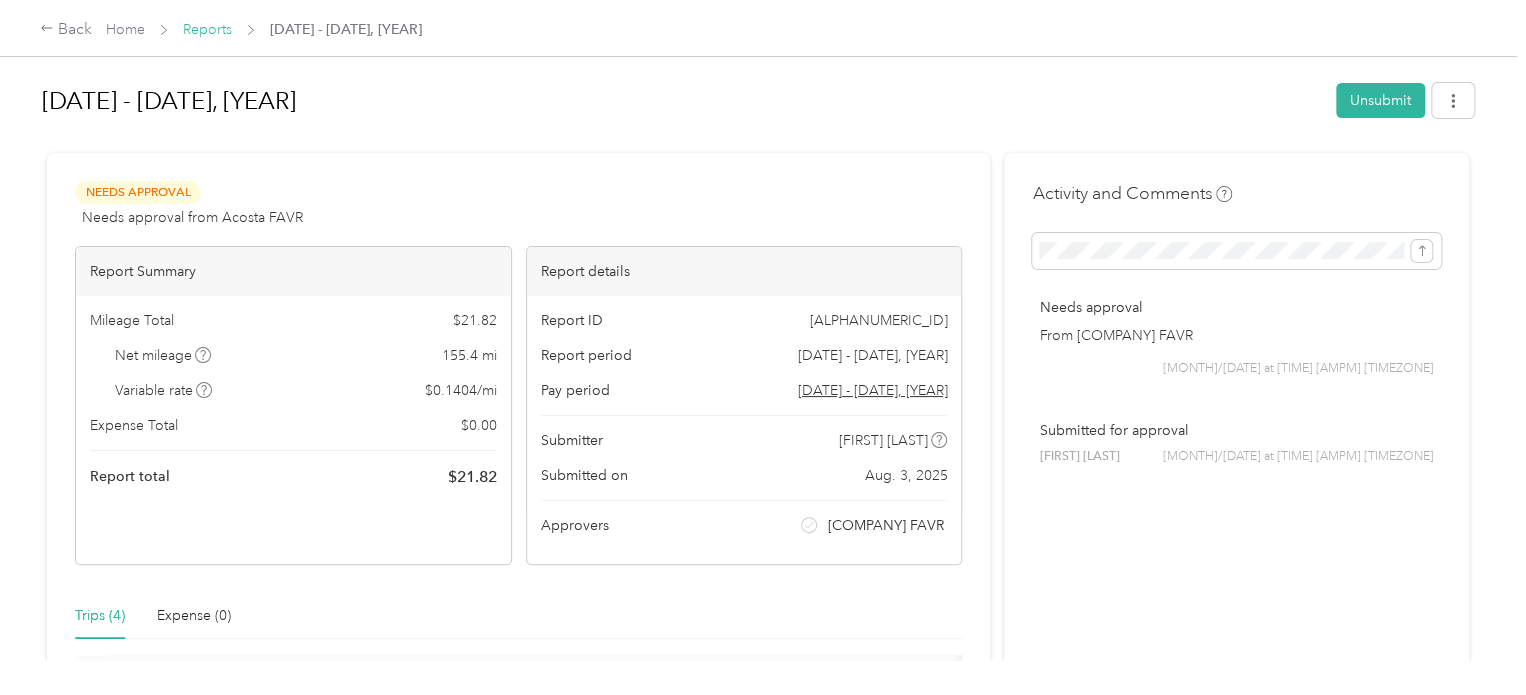 click on "Reports" at bounding box center [207, 29] 